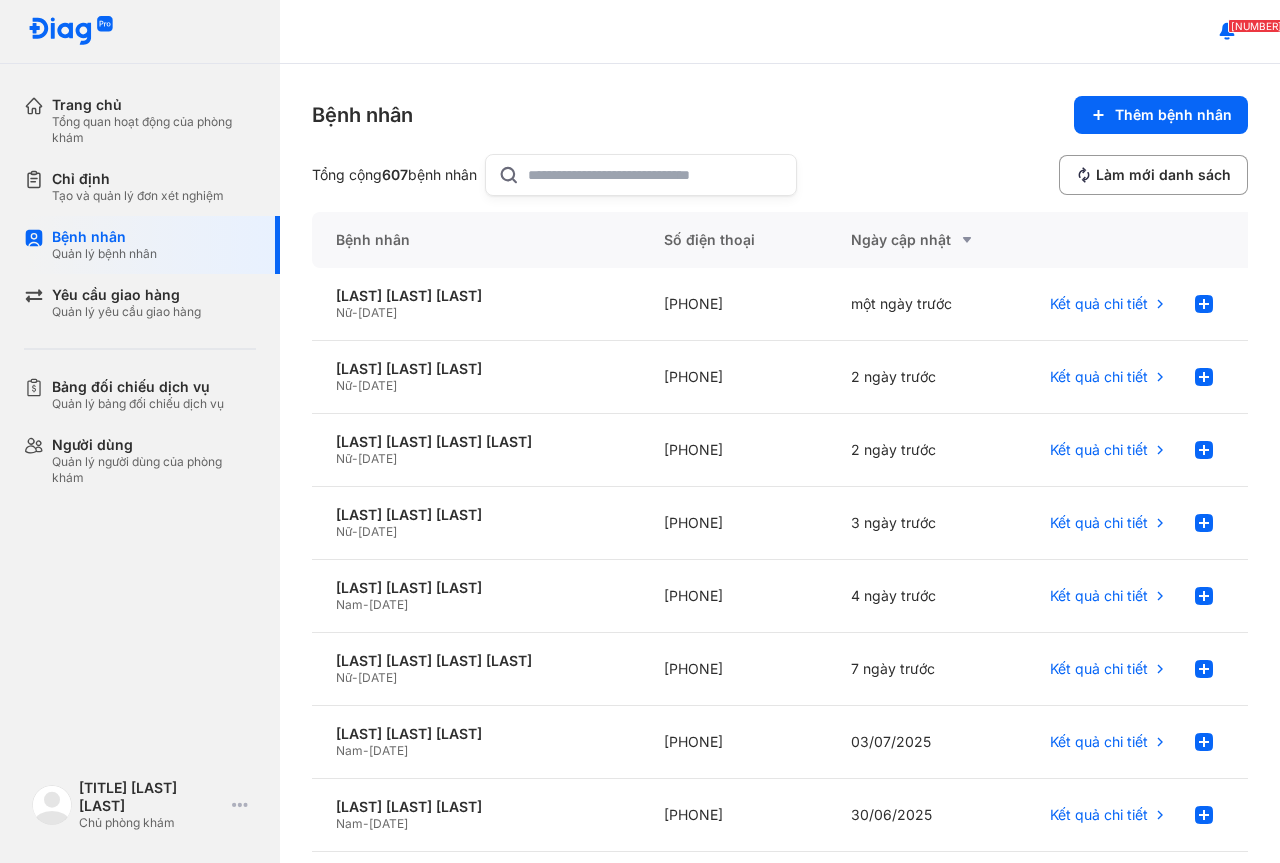 scroll, scrollTop: 0, scrollLeft: 0, axis: both 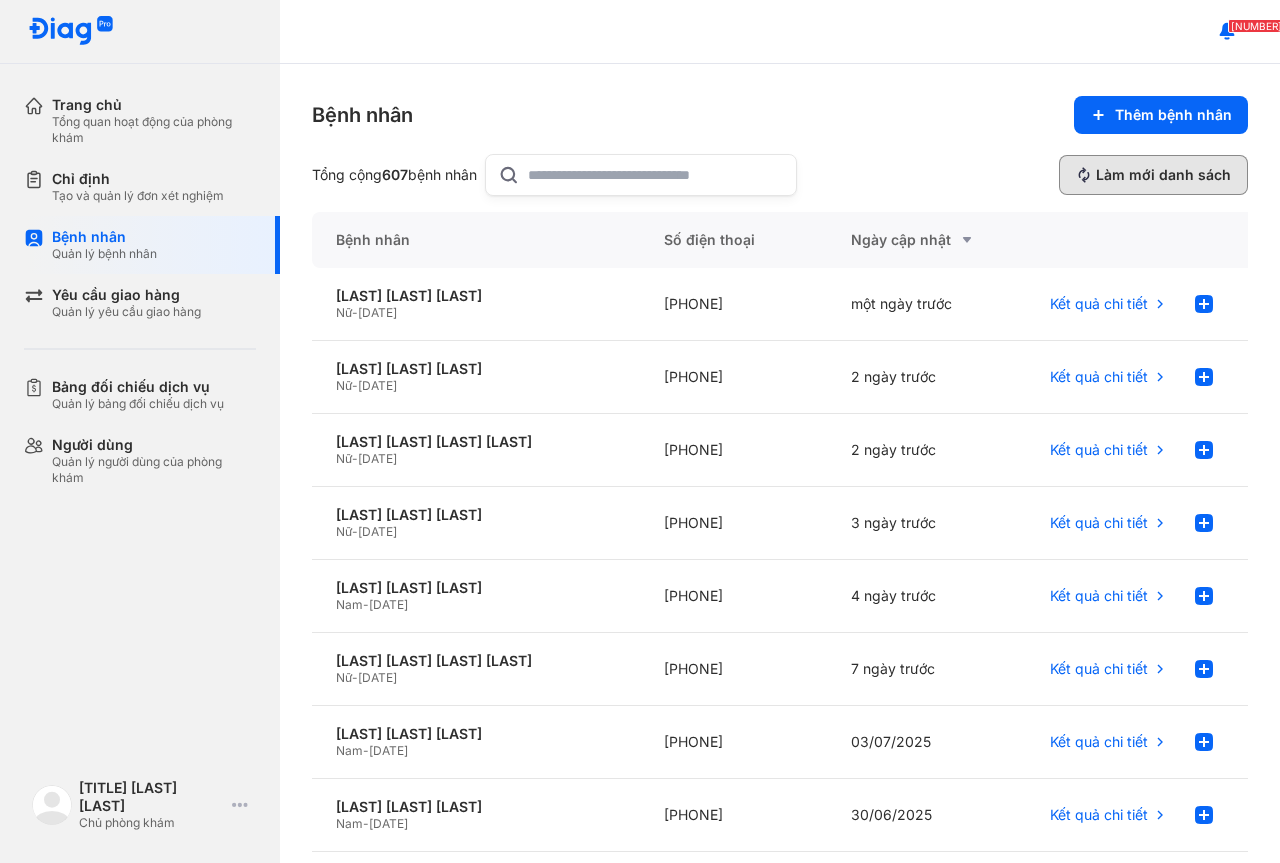 click on "Làm mới danh sách" 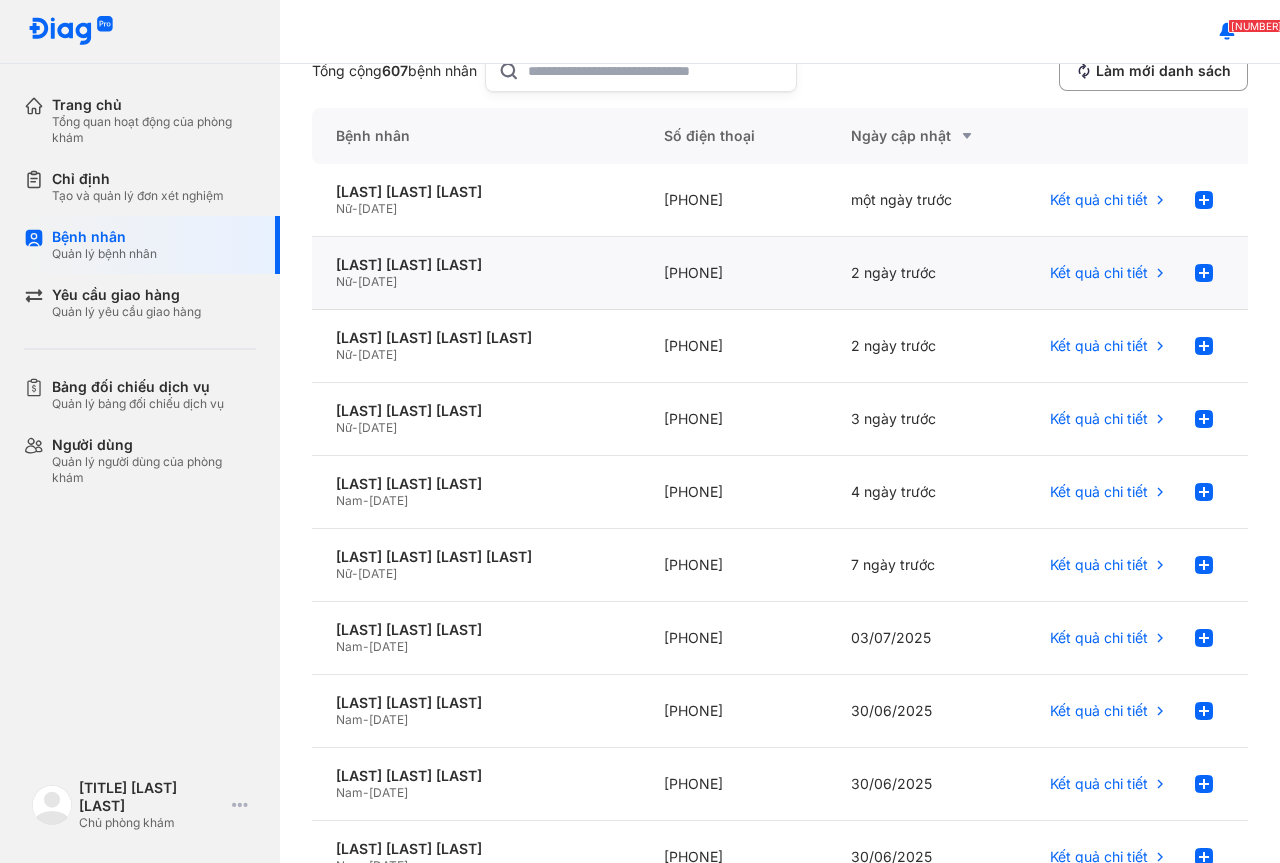 scroll, scrollTop: 0, scrollLeft: 0, axis: both 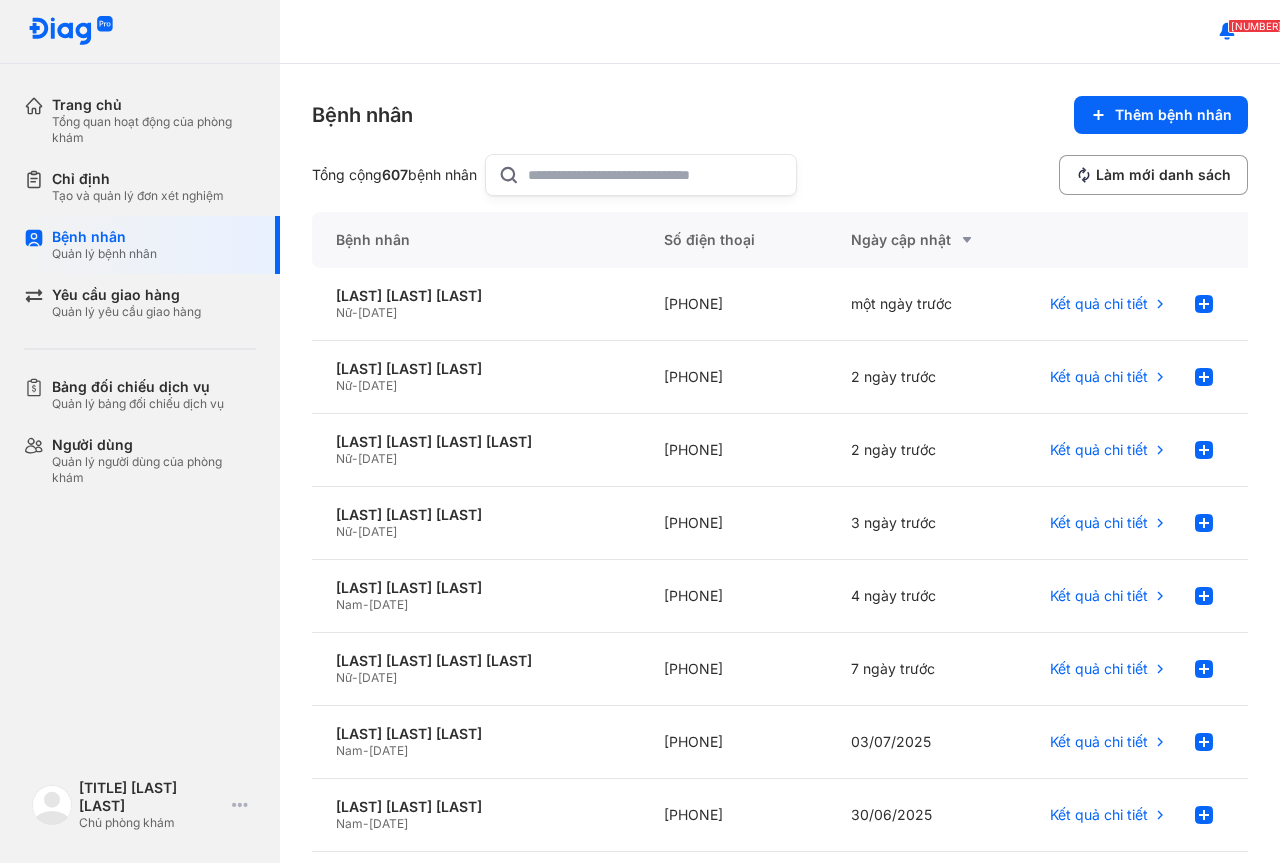 click 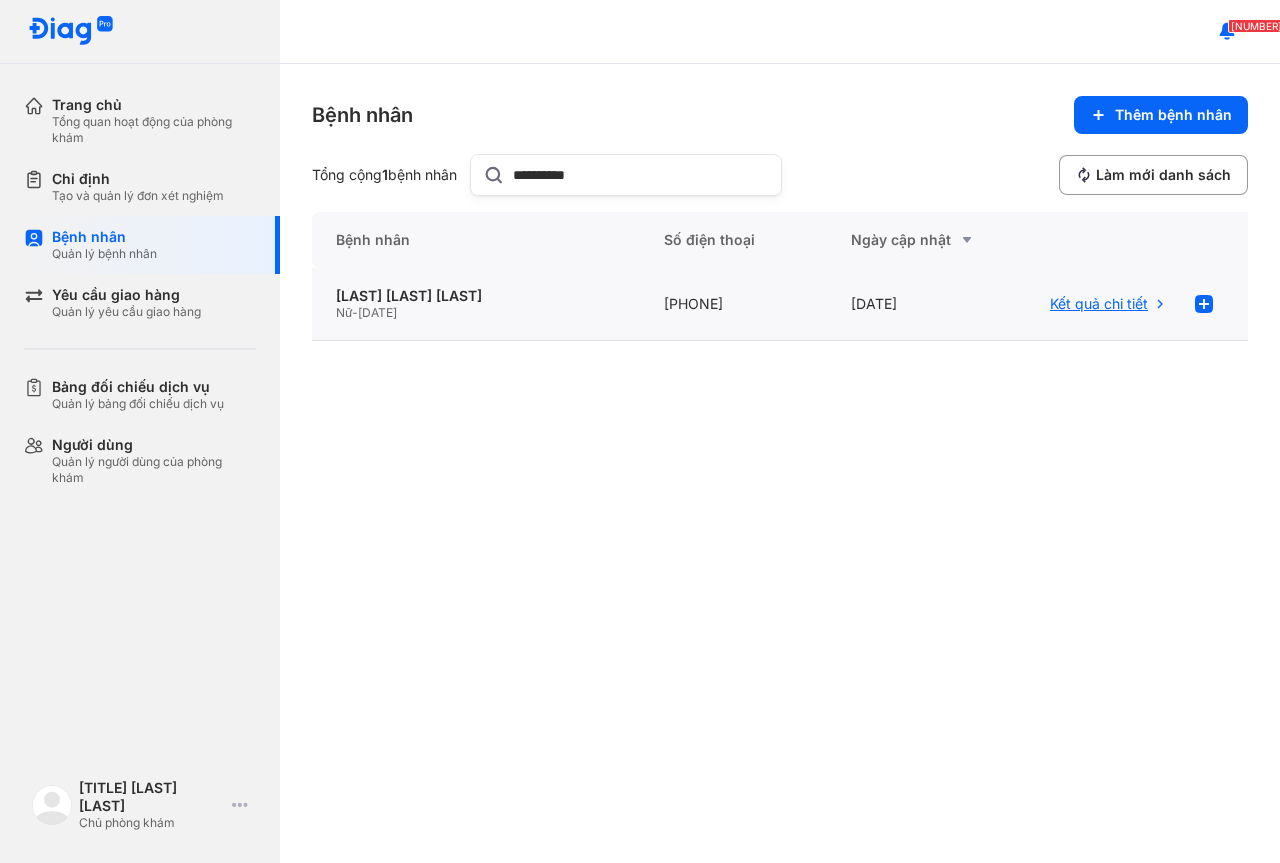 type on "**********" 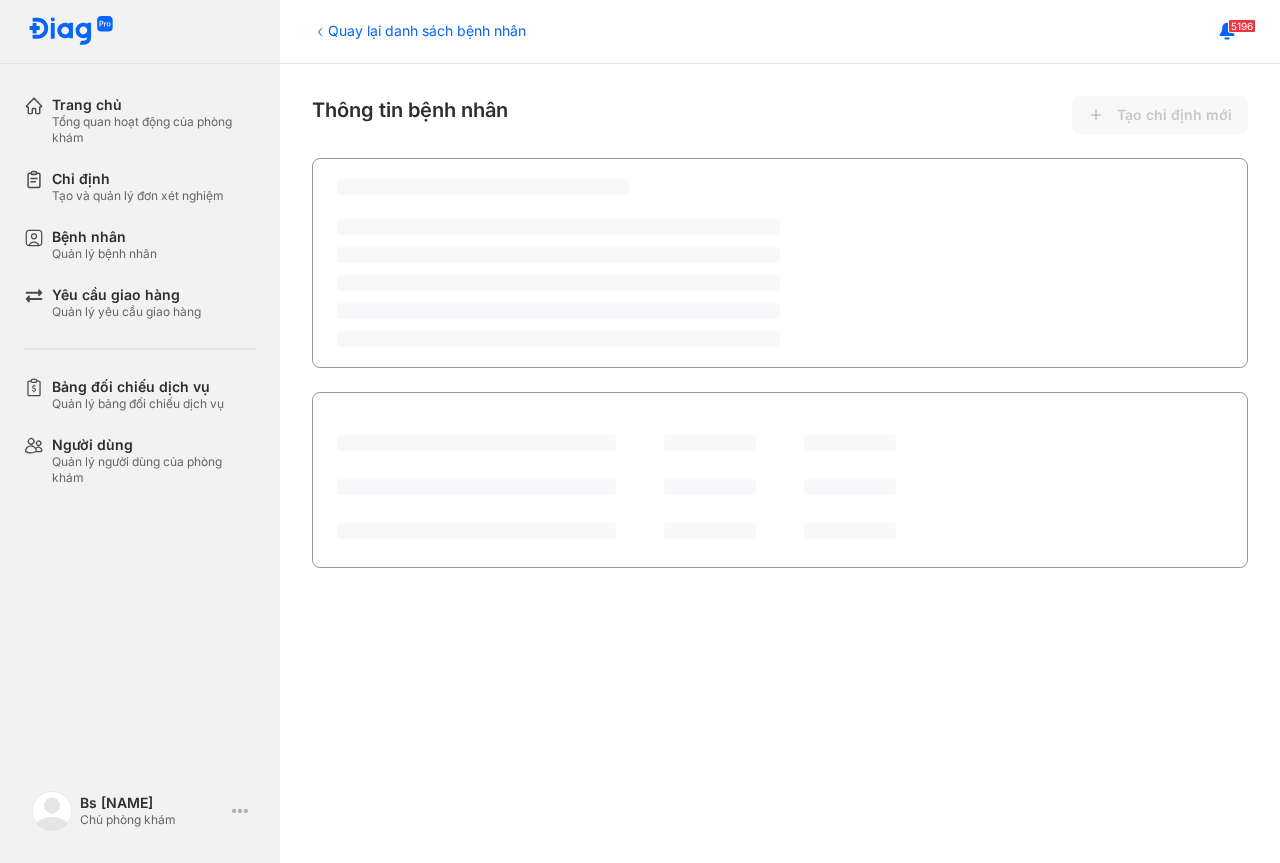 scroll, scrollTop: 0, scrollLeft: 0, axis: both 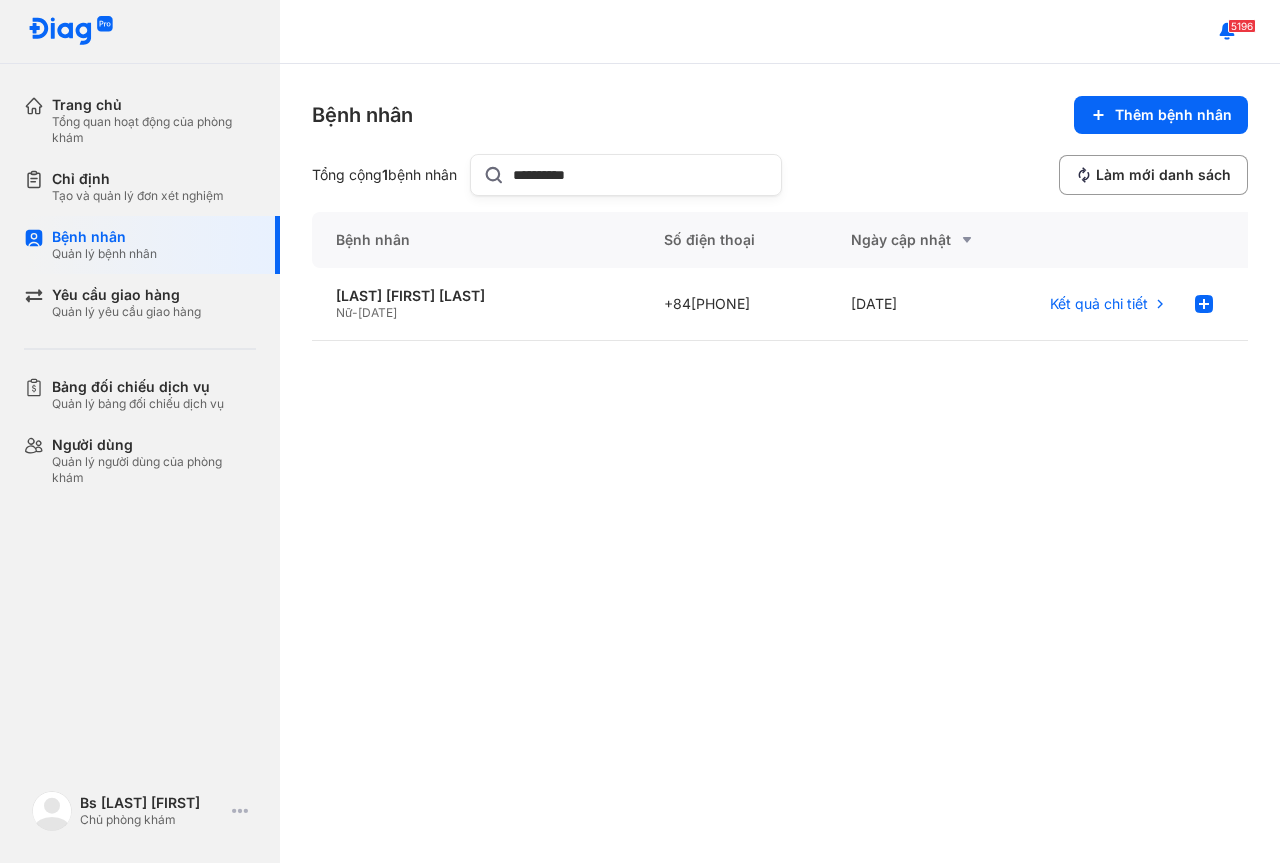 click on "**********" 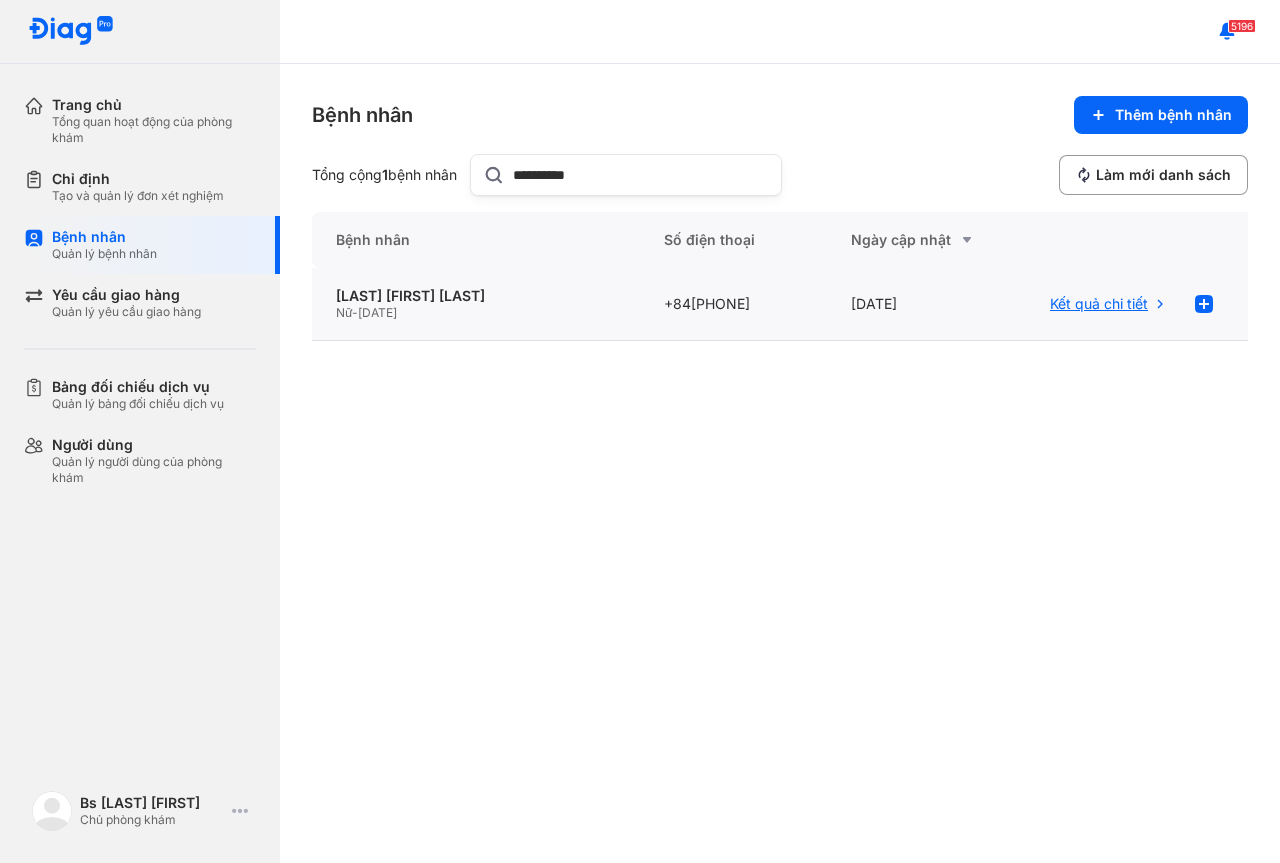 type on "**********" 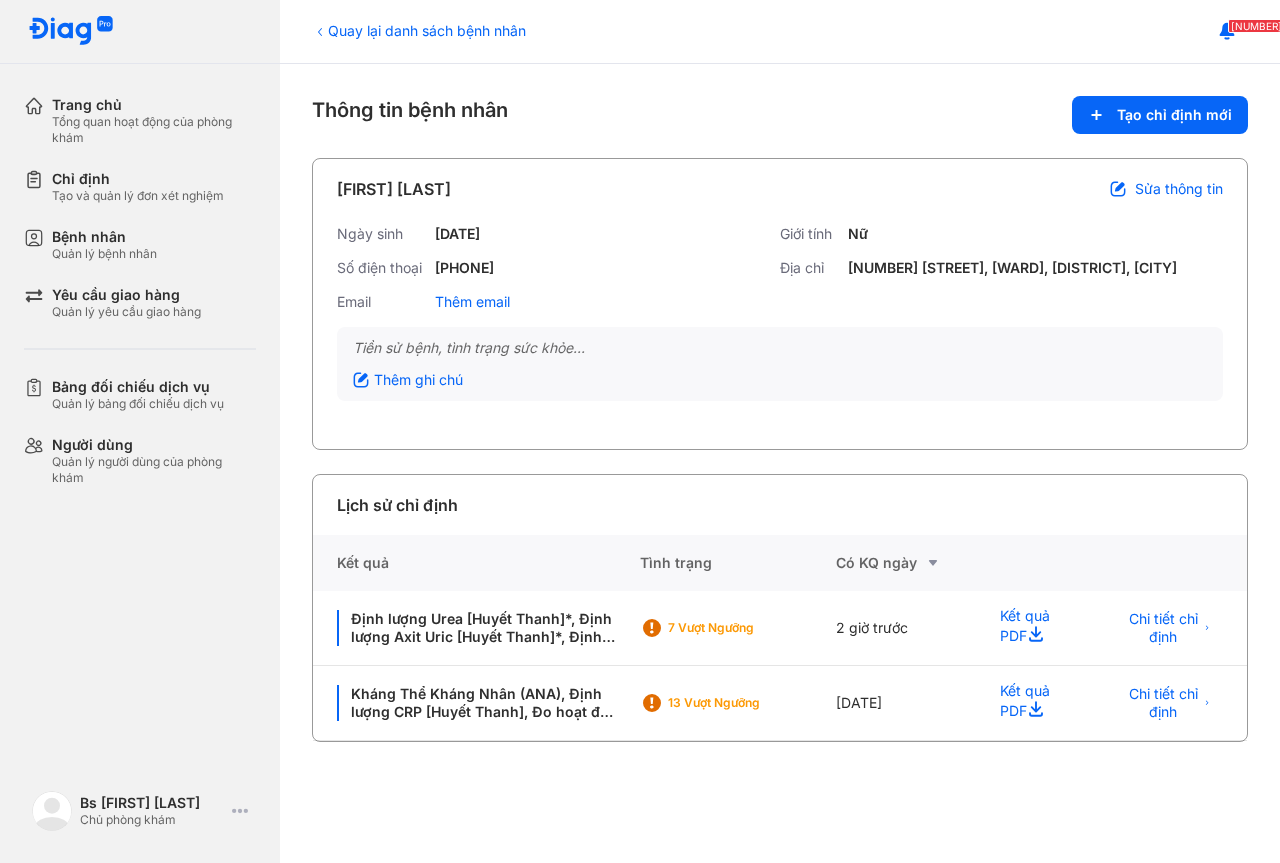 scroll, scrollTop: 0, scrollLeft: 0, axis: both 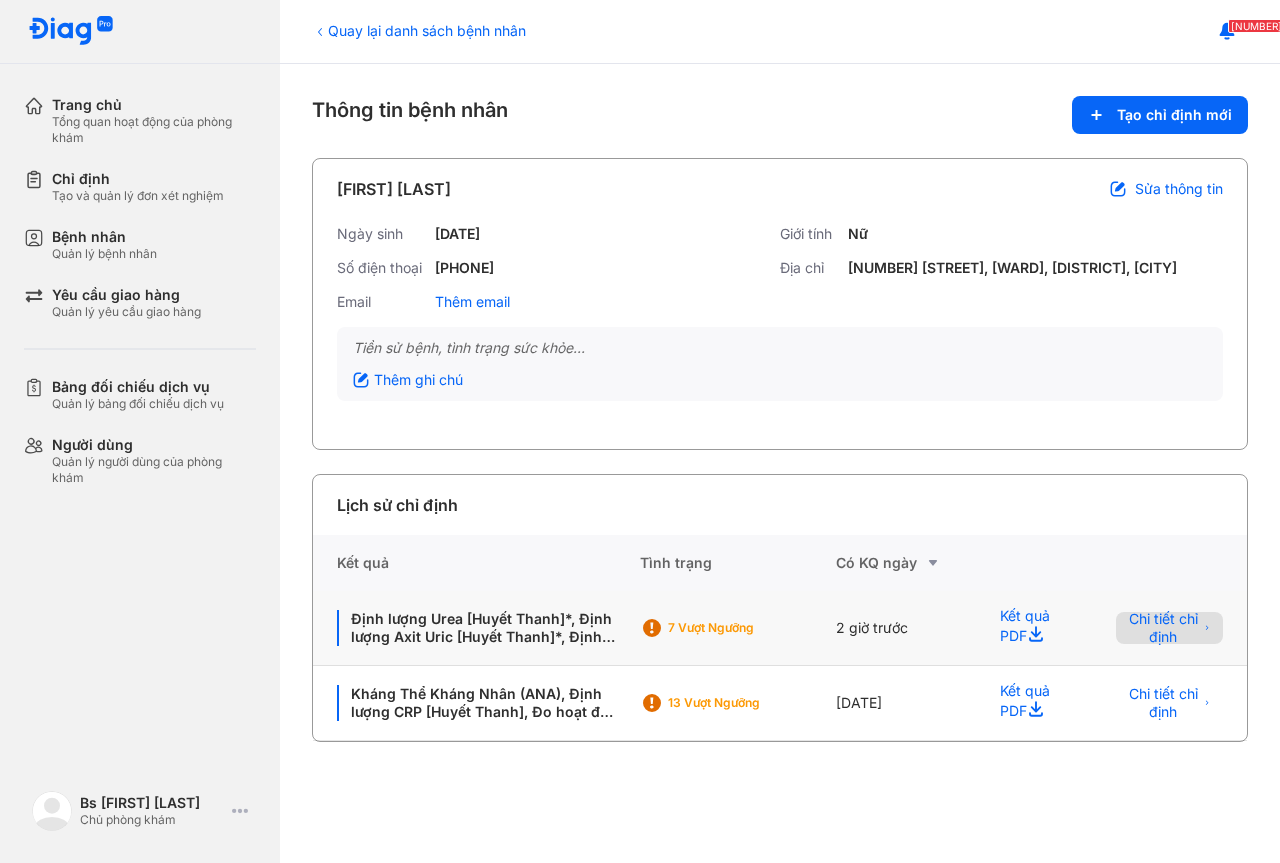 click on "Chi tiết chỉ định" 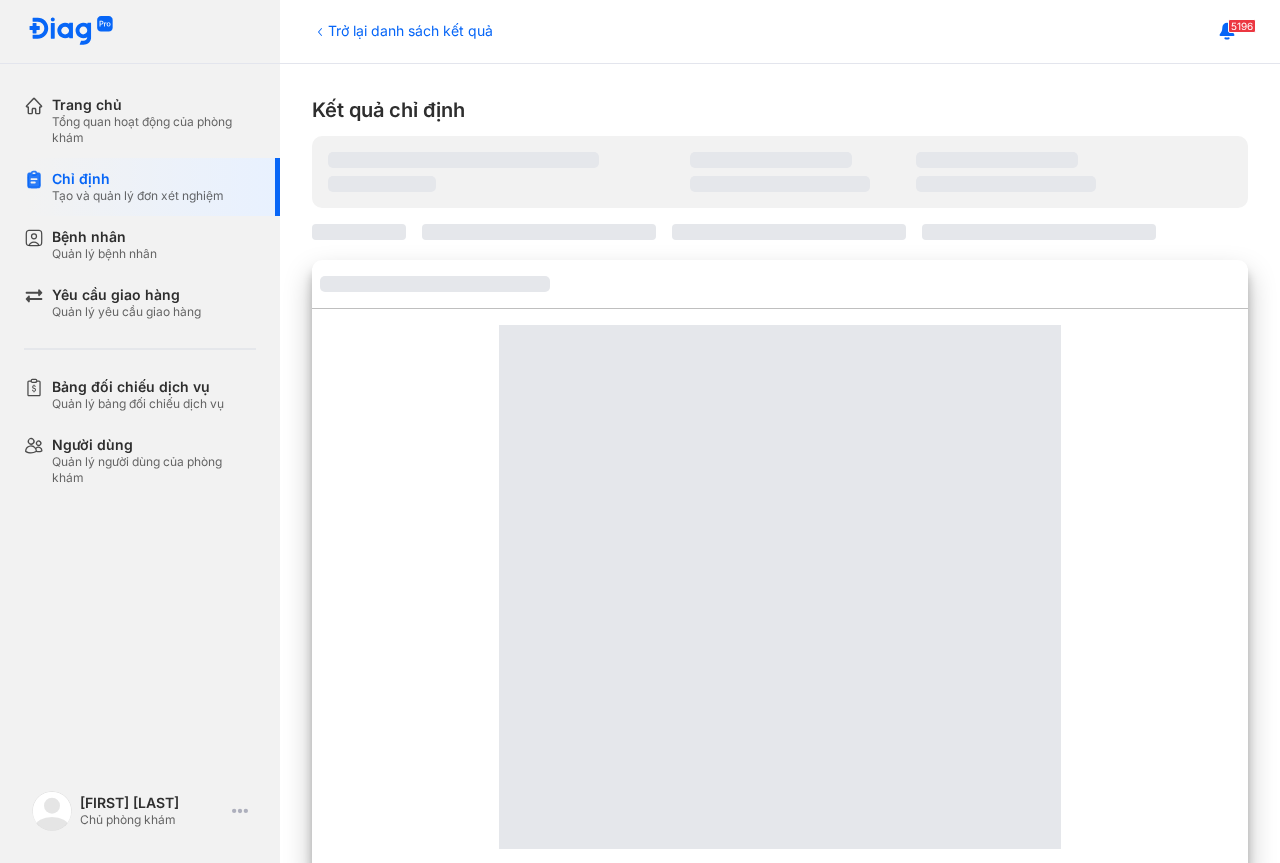 scroll, scrollTop: 0, scrollLeft: 0, axis: both 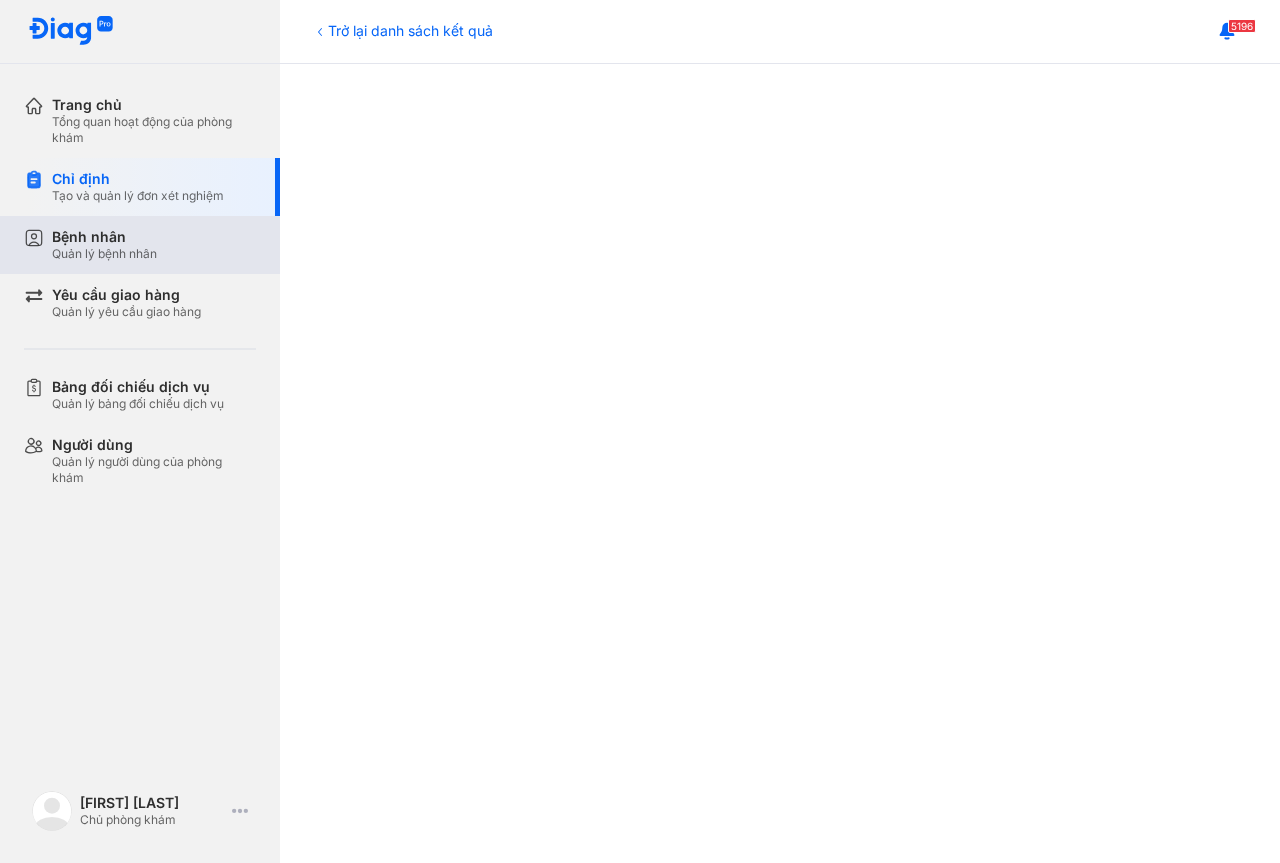 click on "Bệnh nhân" at bounding box center (104, 237) 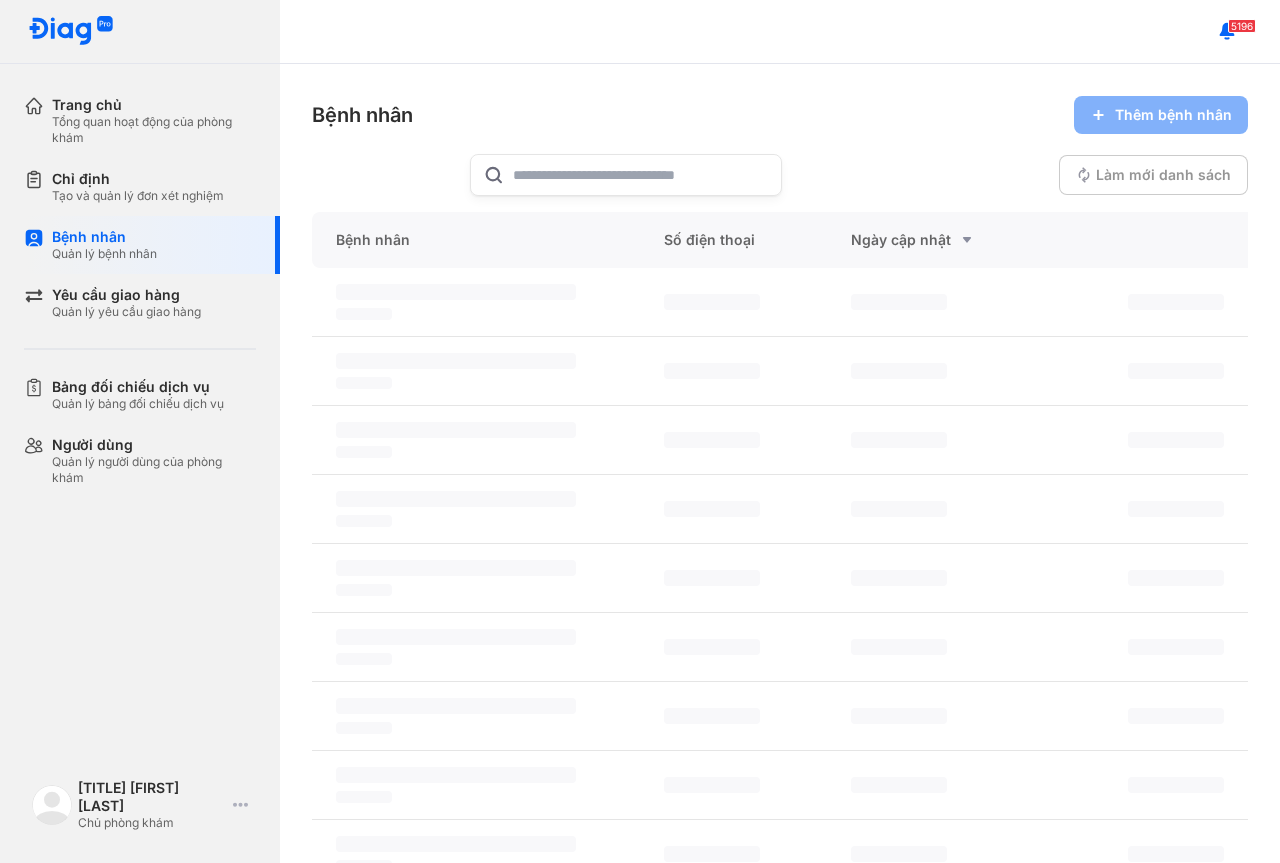 scroll, scrollTop: 0, scrollLeft: 0, axis: both 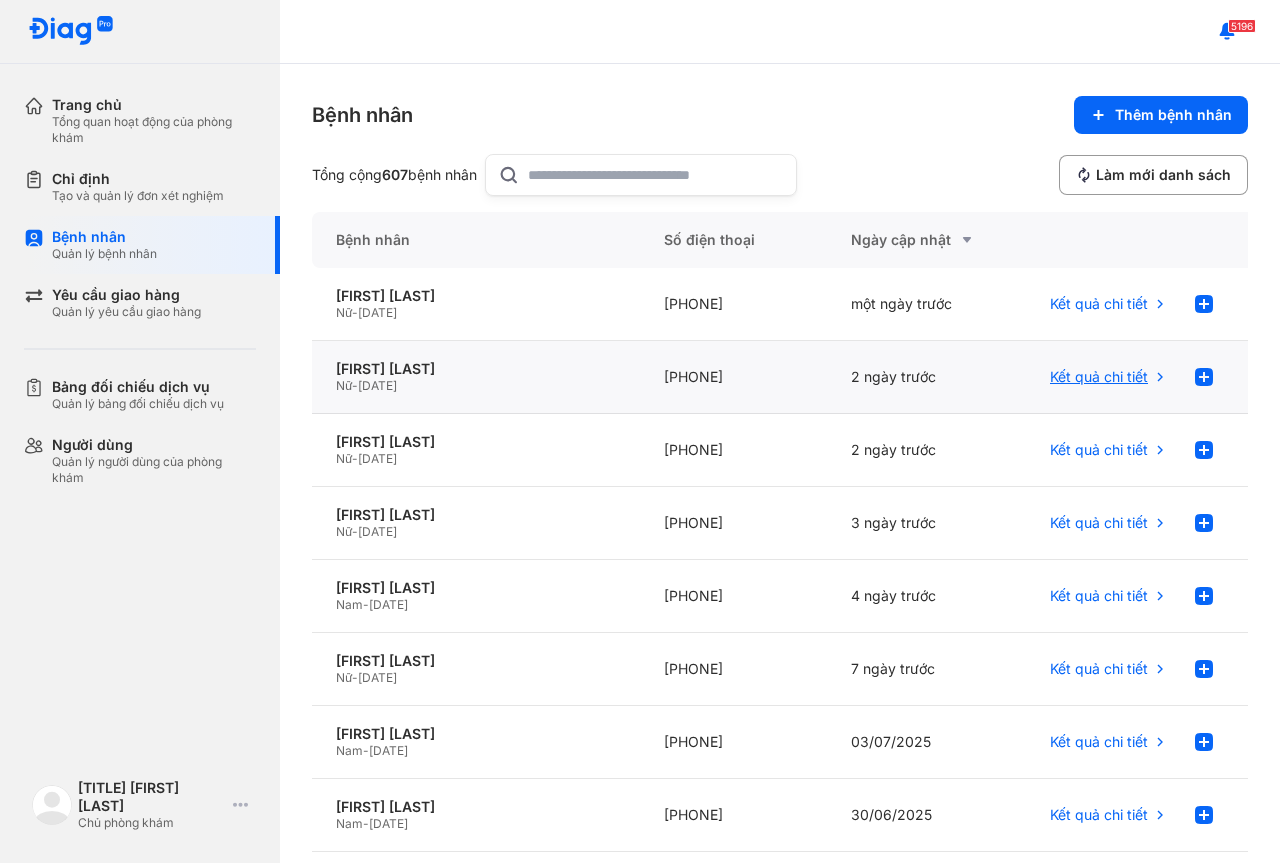 click on "Kết quả chi tiết" at bounding box center (1099, 377) 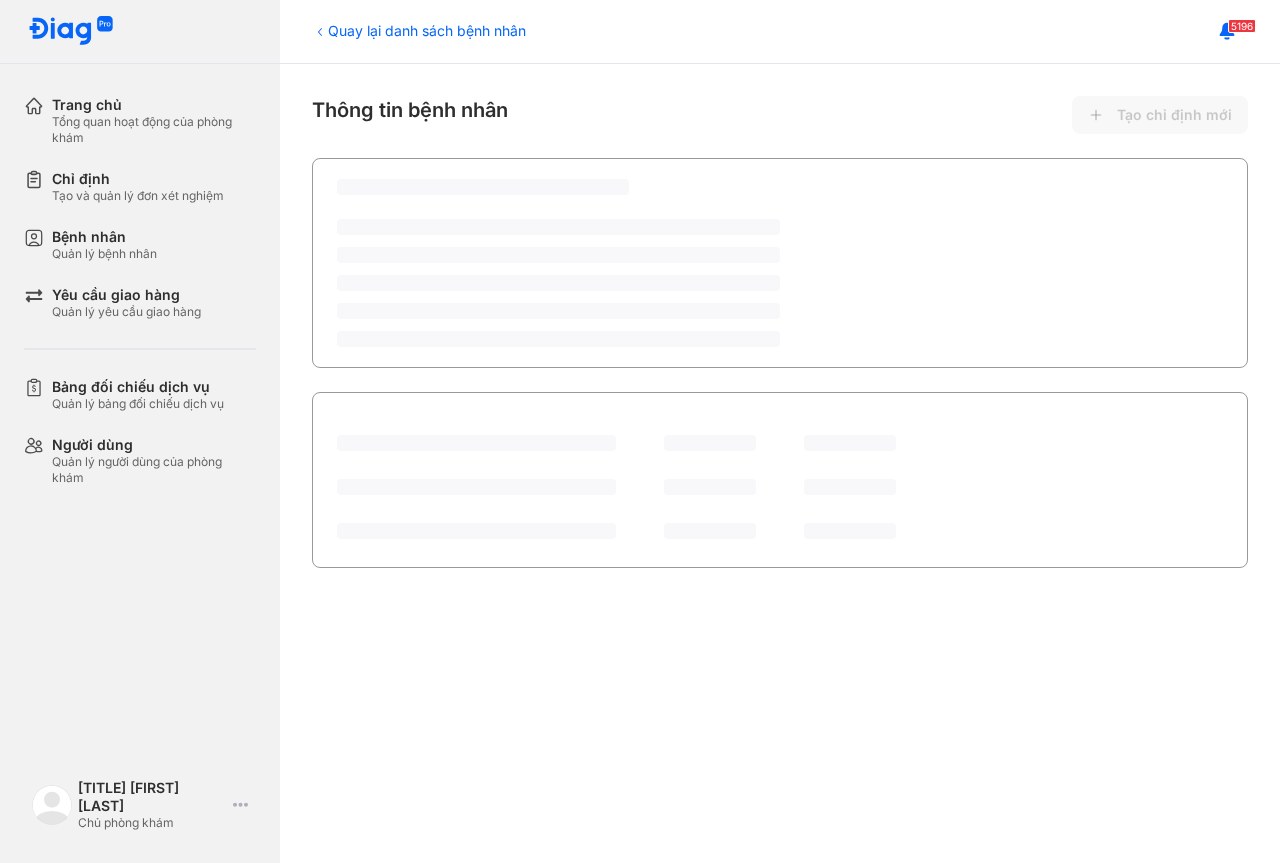 scroll, scrollTop: 0, scrollLeft: 0, axis: both 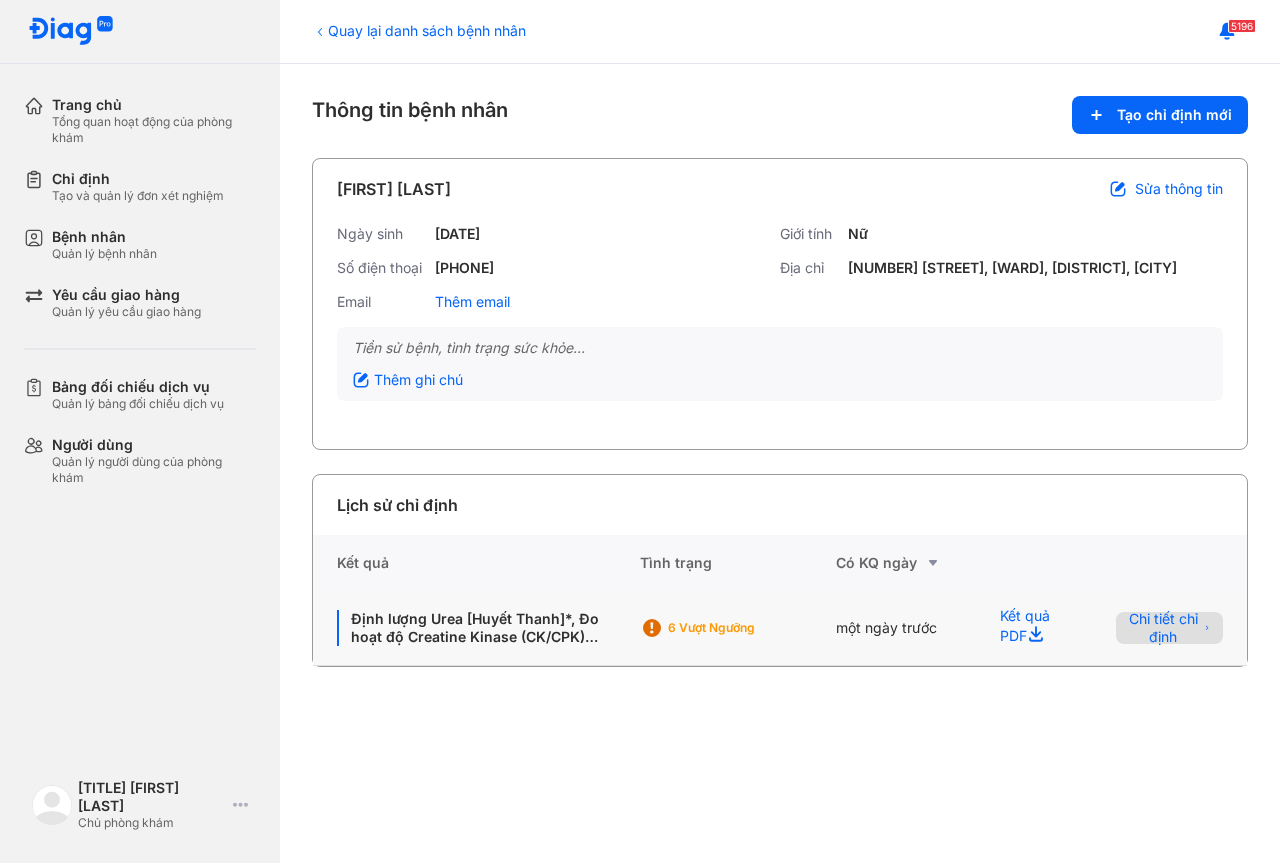 click on "Chi tiết chỉ định" 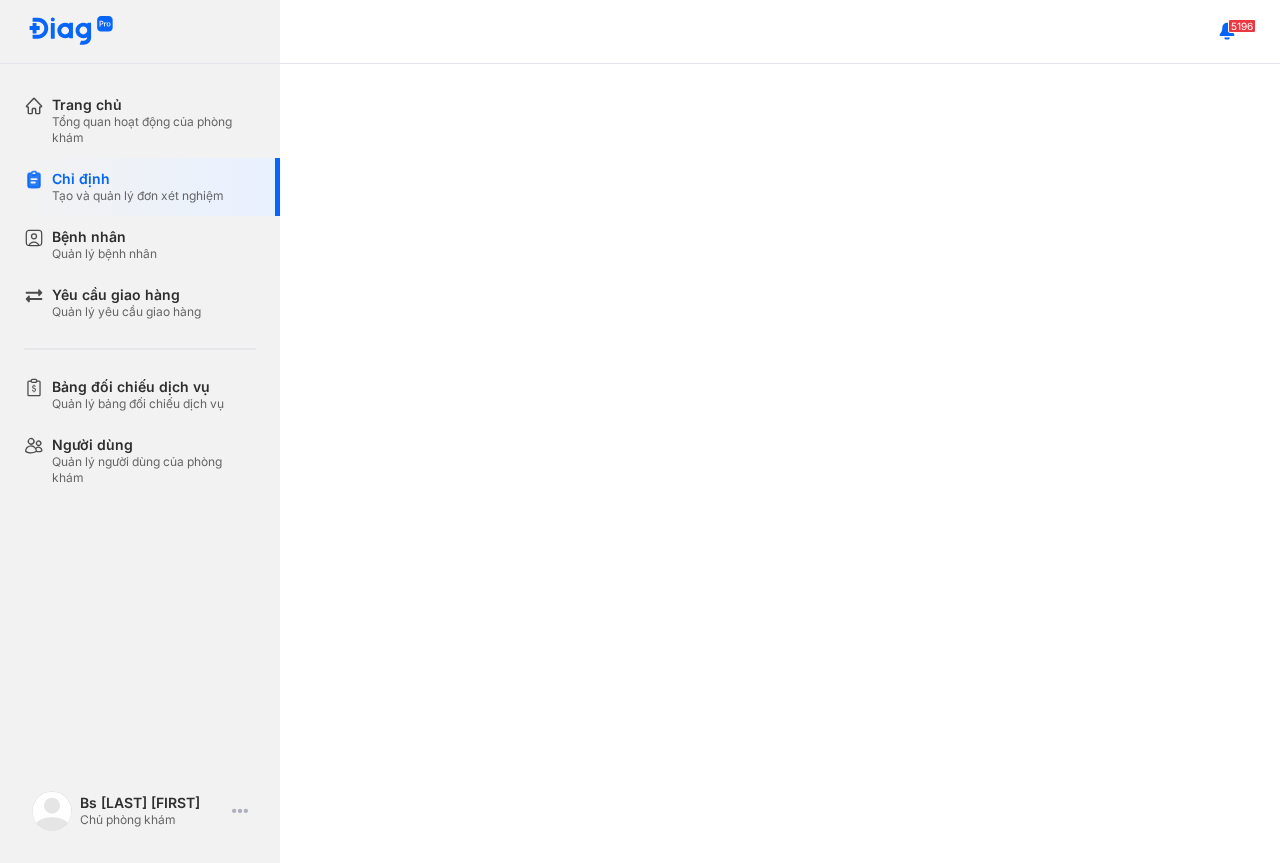 scroll, scrollTop: 0, scrollLeft: 0, axis: both 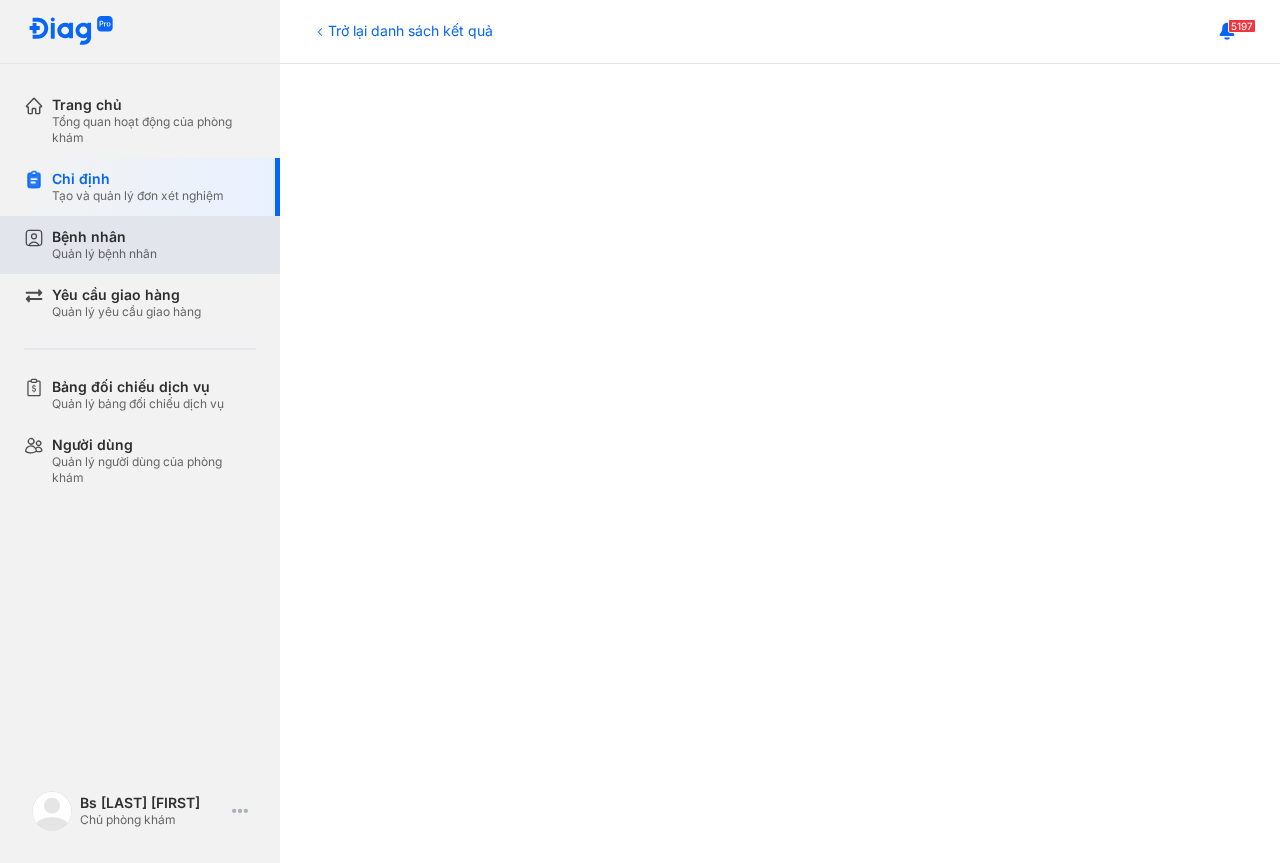 click on "Quản lý bệnh nhân" at bounding box center [104, 254] 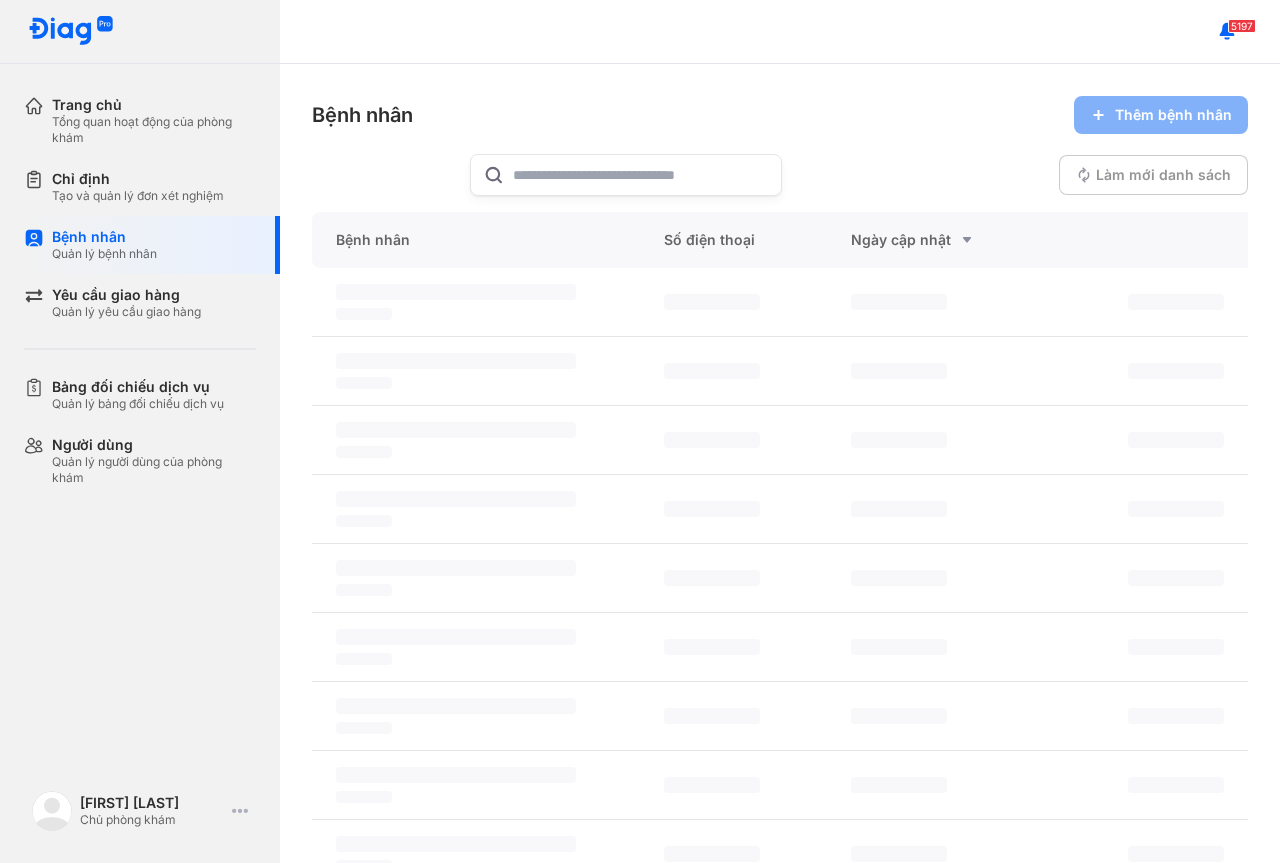 scroll, scrollTop: 0, scrollLeft: 0, axis: both 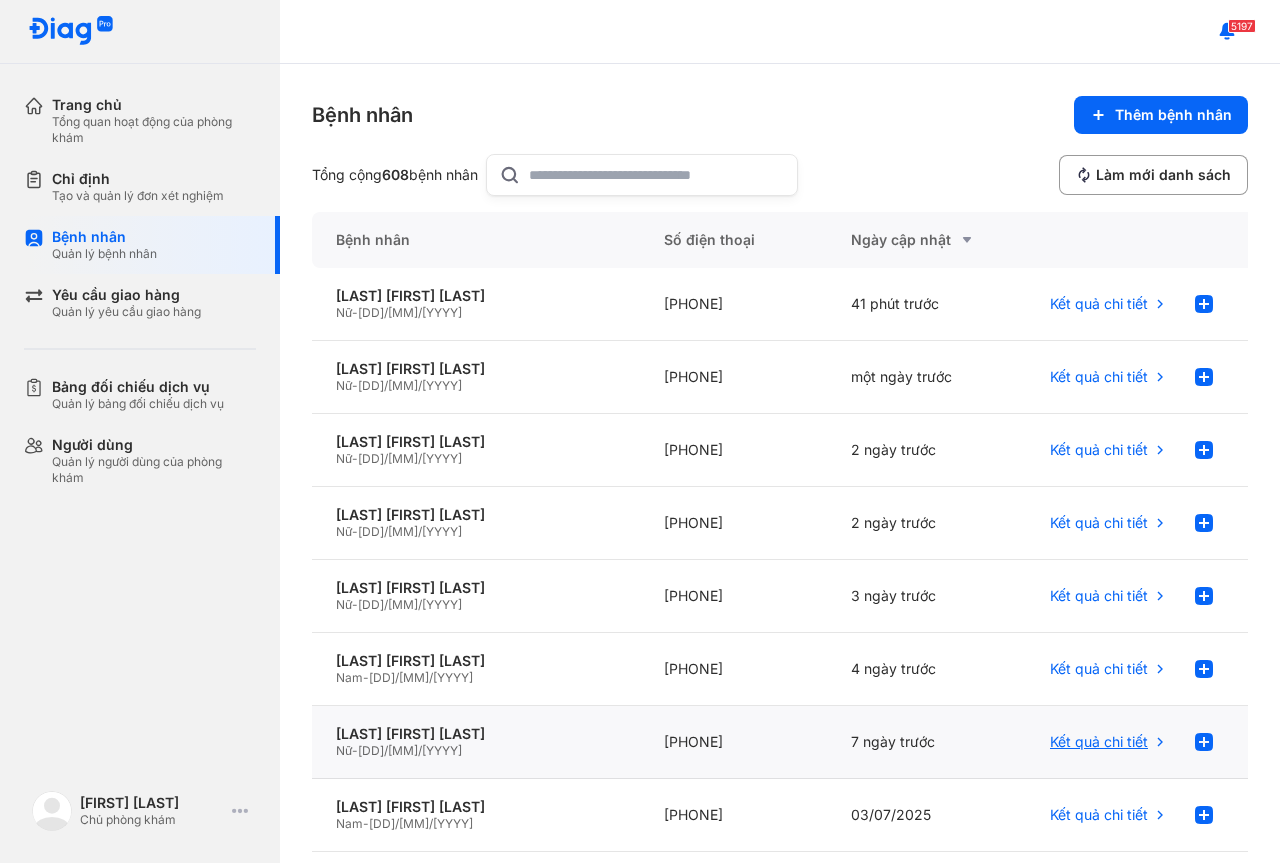 click on "Kết quả chi tiết" at bounding box center (1099, 742) 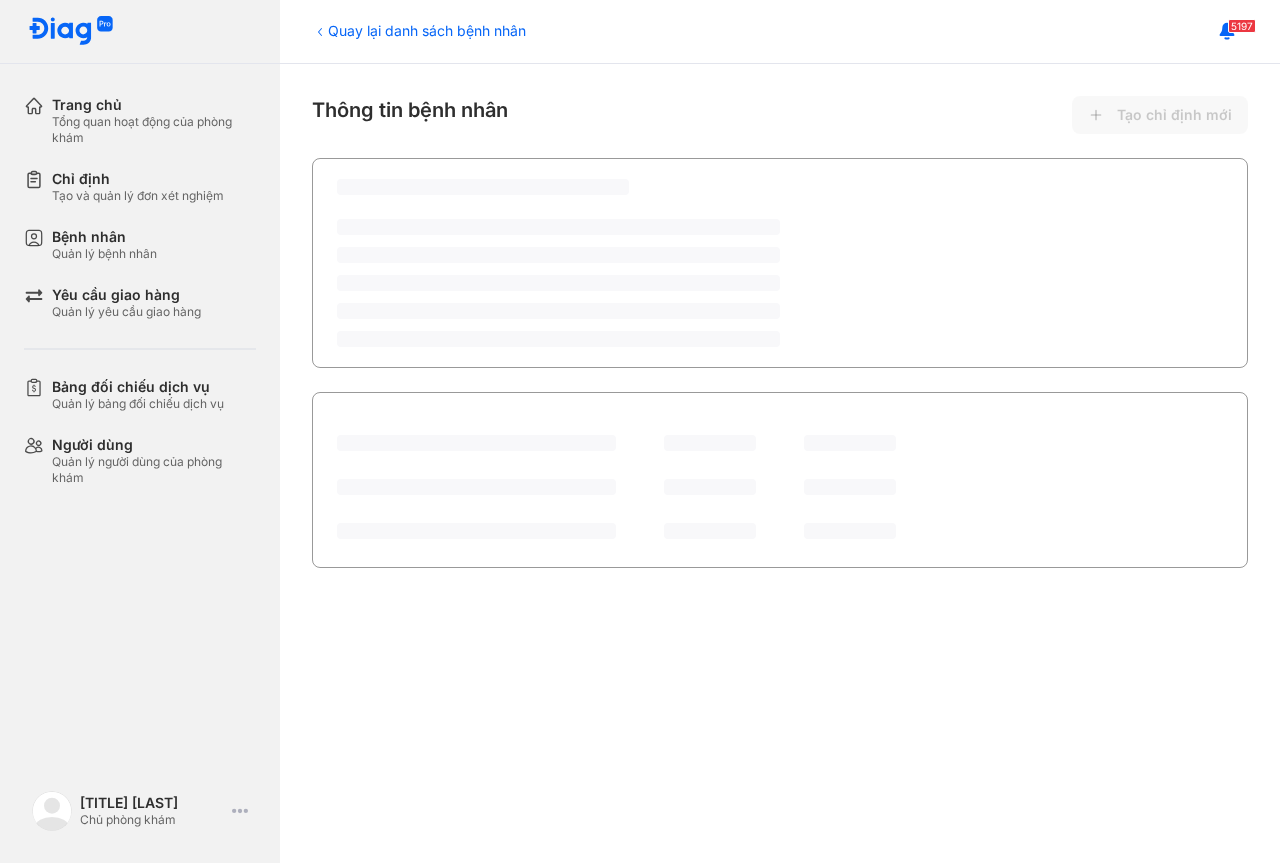 scroll, scrollTop: 0, scrollLeft: 0, axis: both 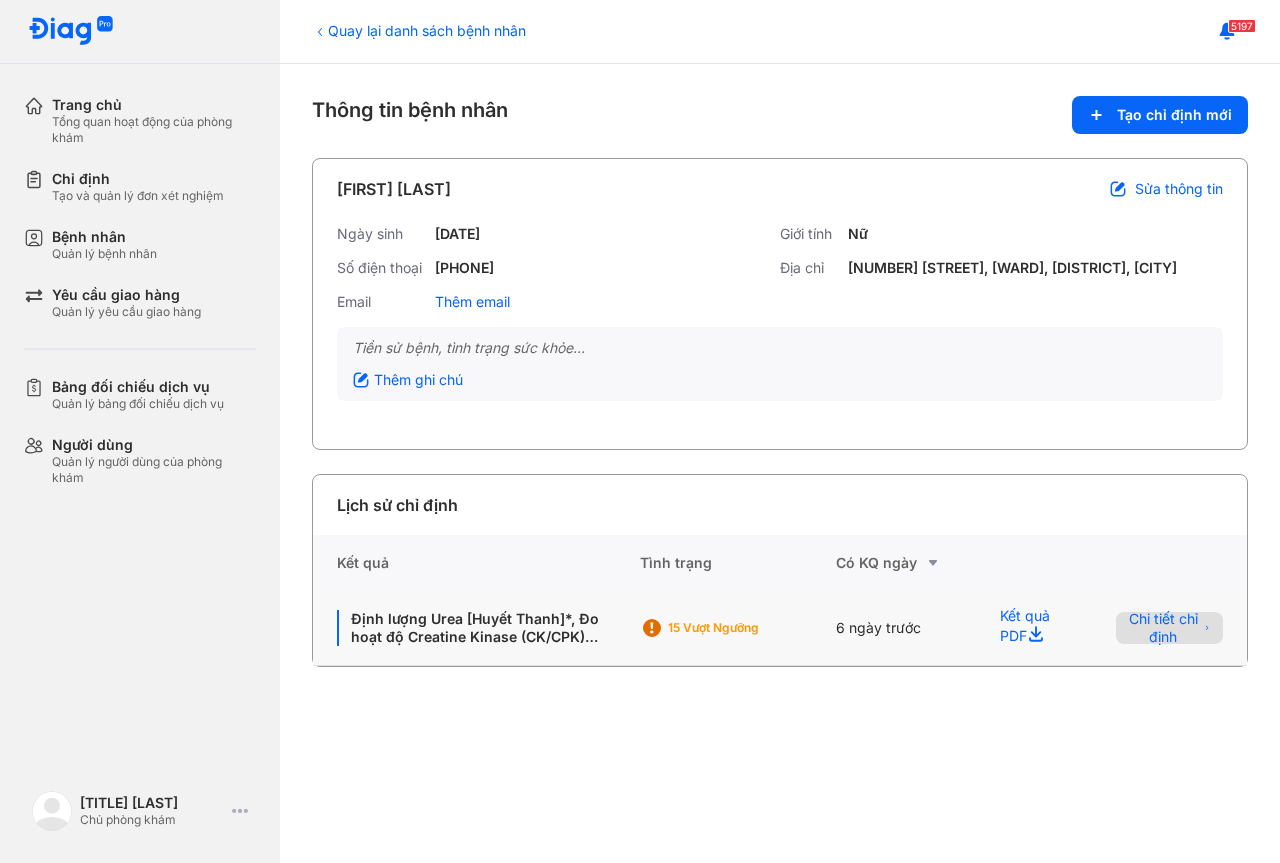 click on "Chi tiết chỉ định" 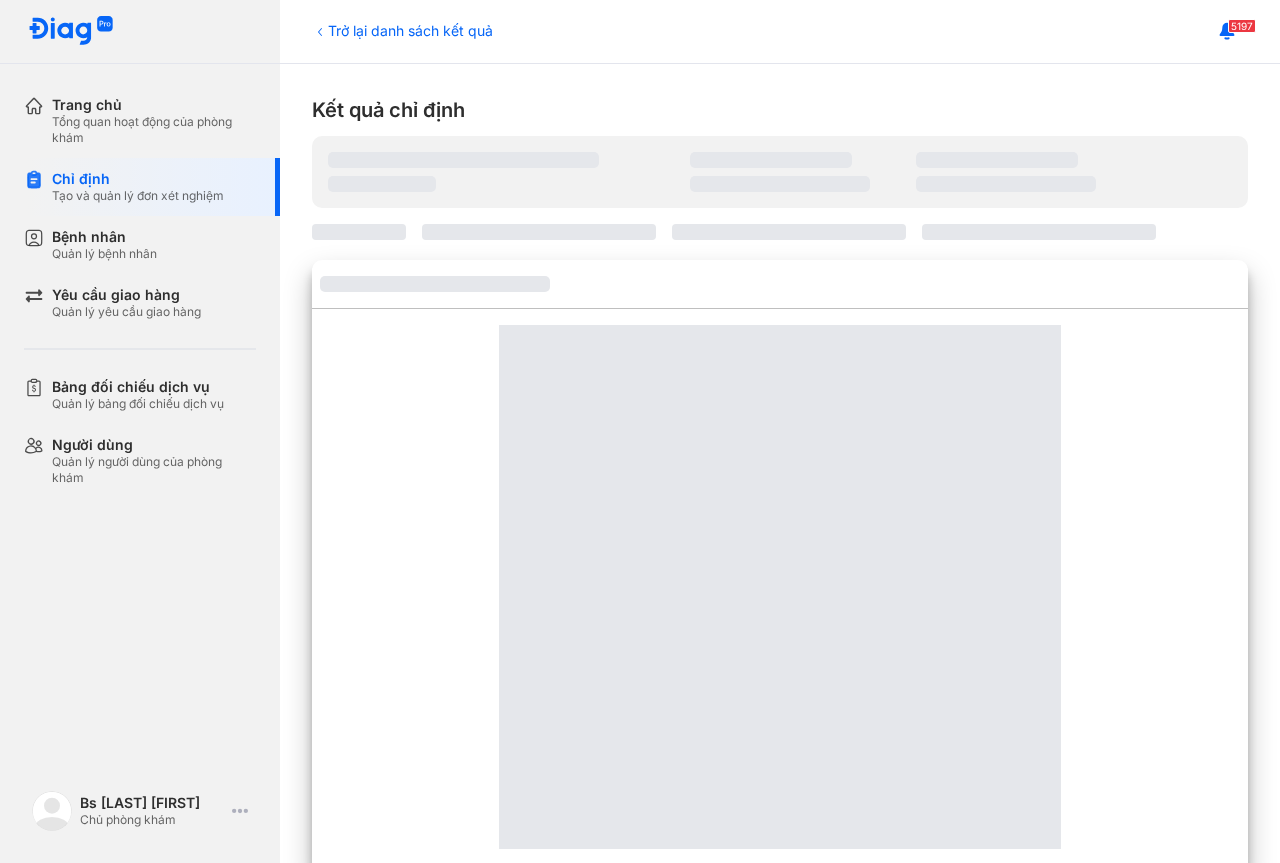 scroll, scrollTop: 0, scrollLeft: 0, axis: both 